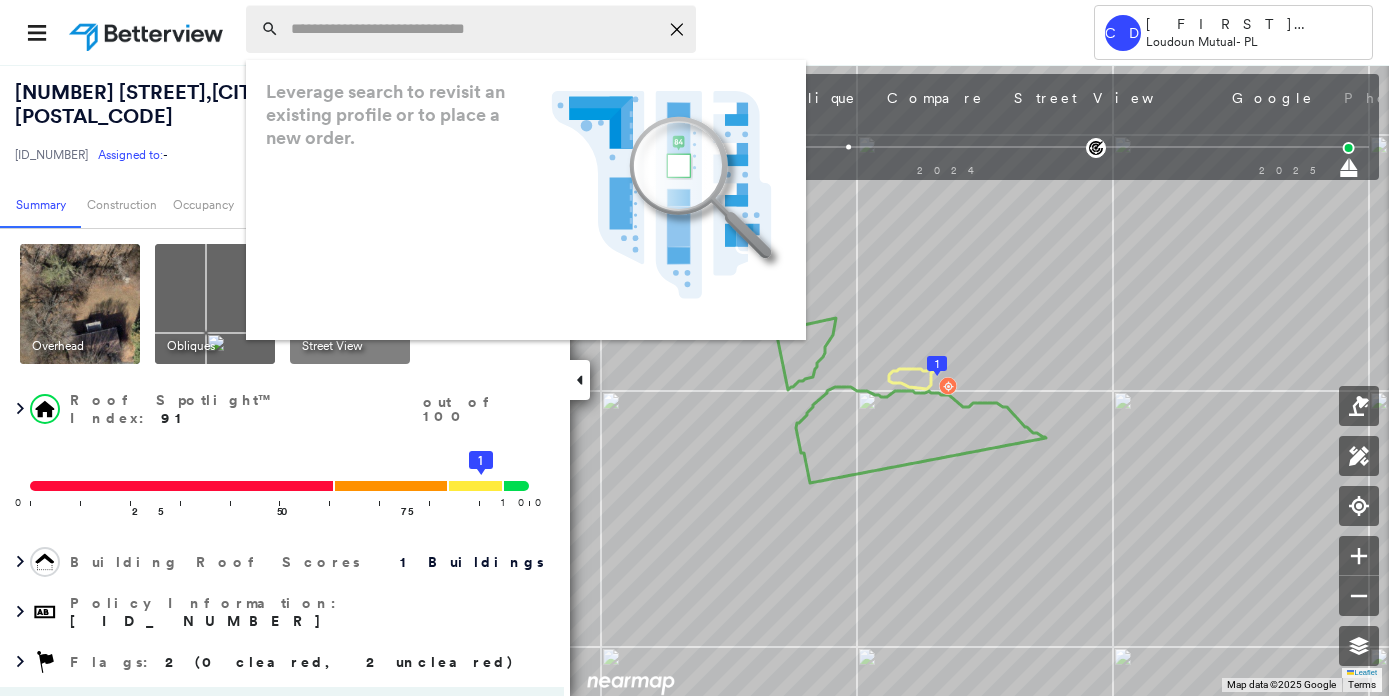 scroll, scrollTop: 0, scrollLeft: 0, axis: both 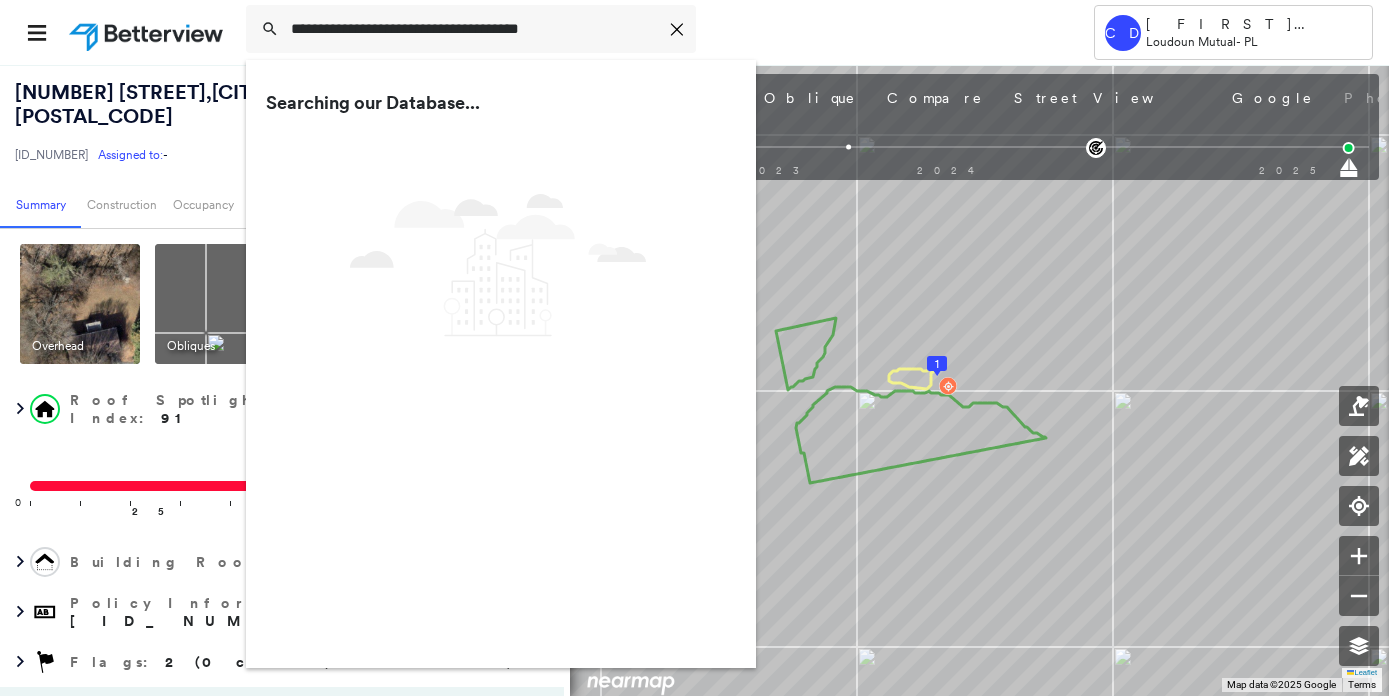 type on "**********" 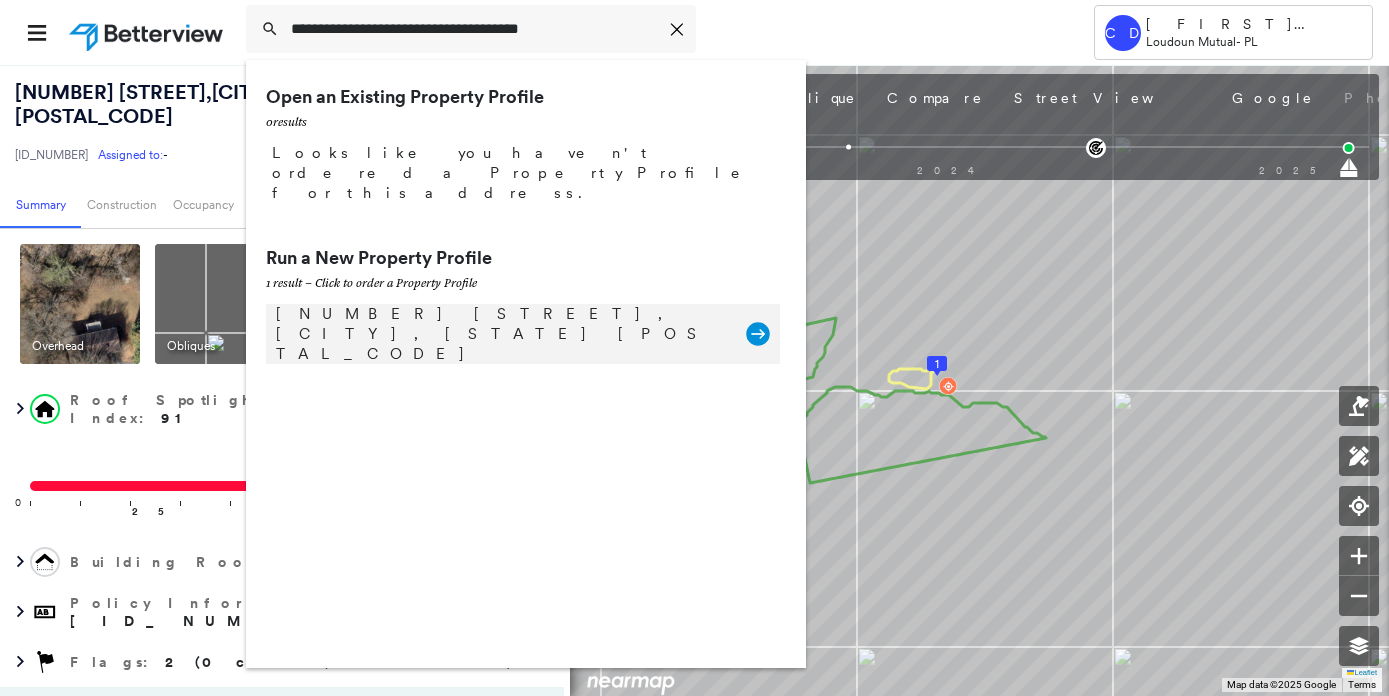 click on "[NUMBER] [STREET], [CITY], [STATE] [POSTAL_CODE] Group Created with Sketch." at bounding box center [523, 334] 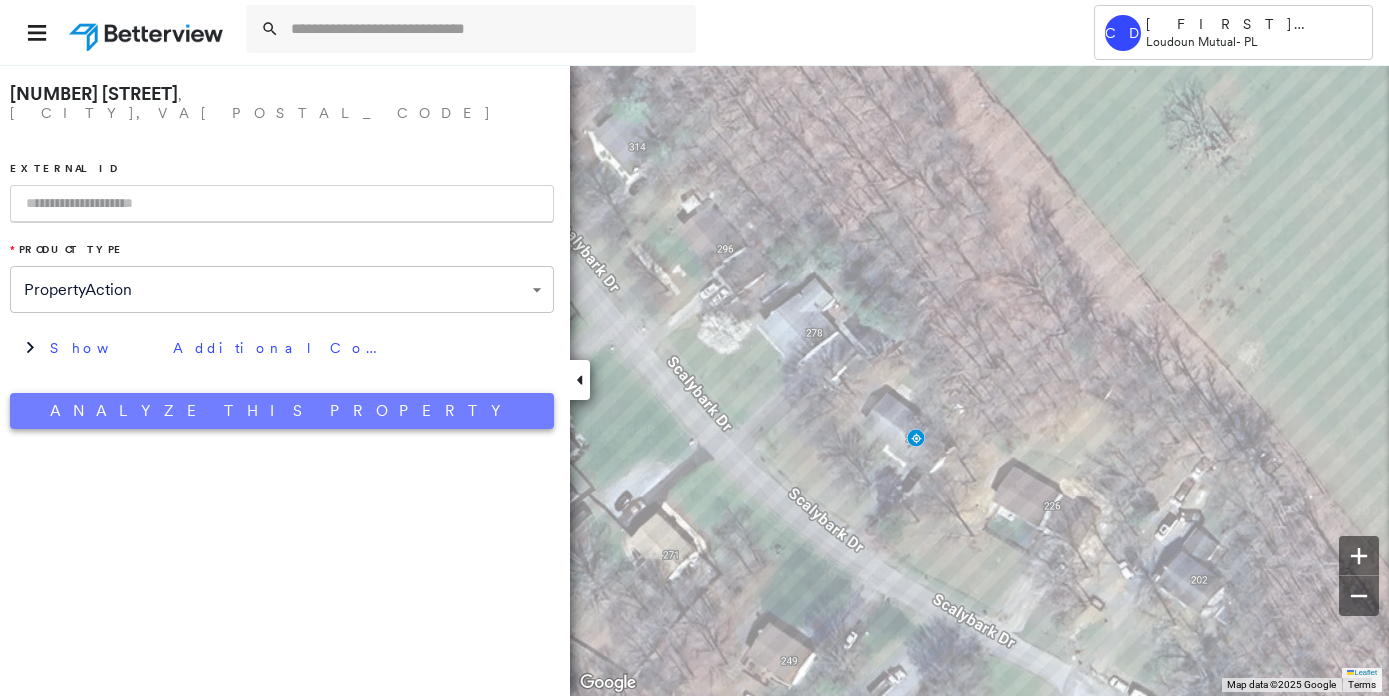 click on "Analyze This Property" at bounding box center (282, 411) 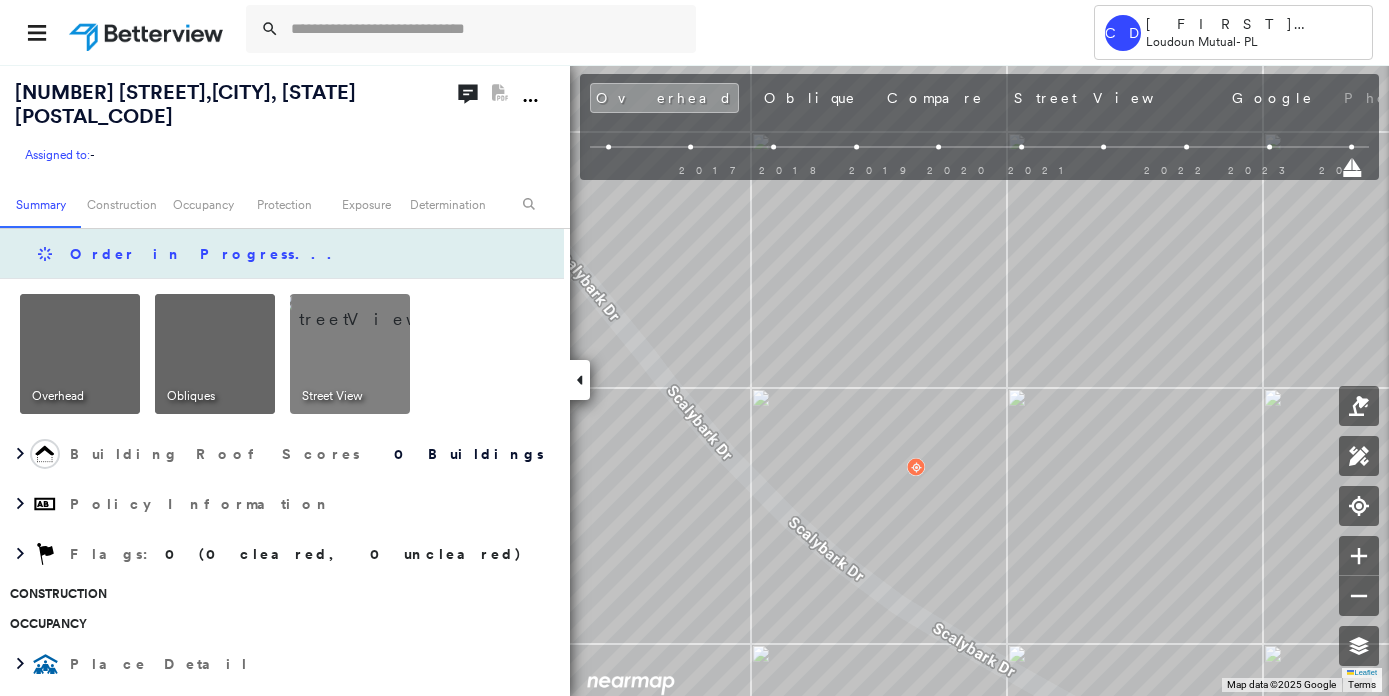click on "Order in Progress ..." at bounding box center (282, 254) 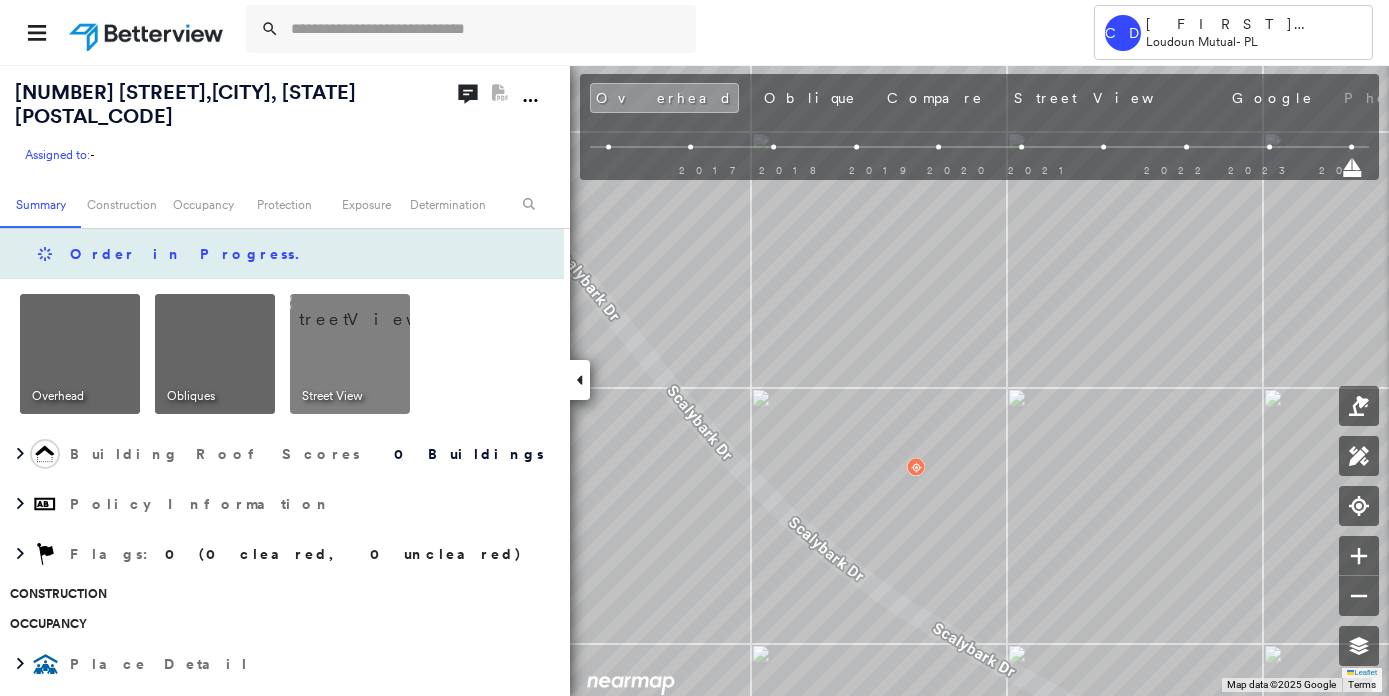 click on "Order in Progress ." at bounding box center [190, 254] 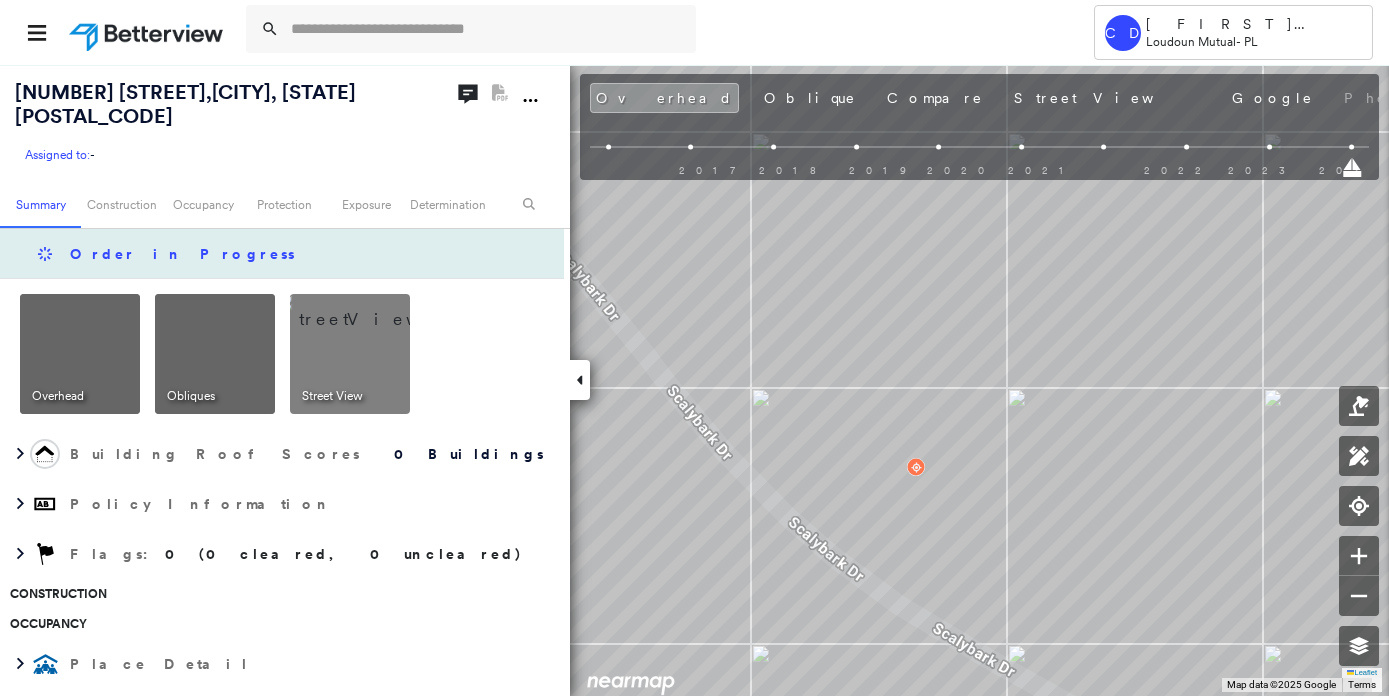 click on "Order in Progress" at bounding box center (182, 254) 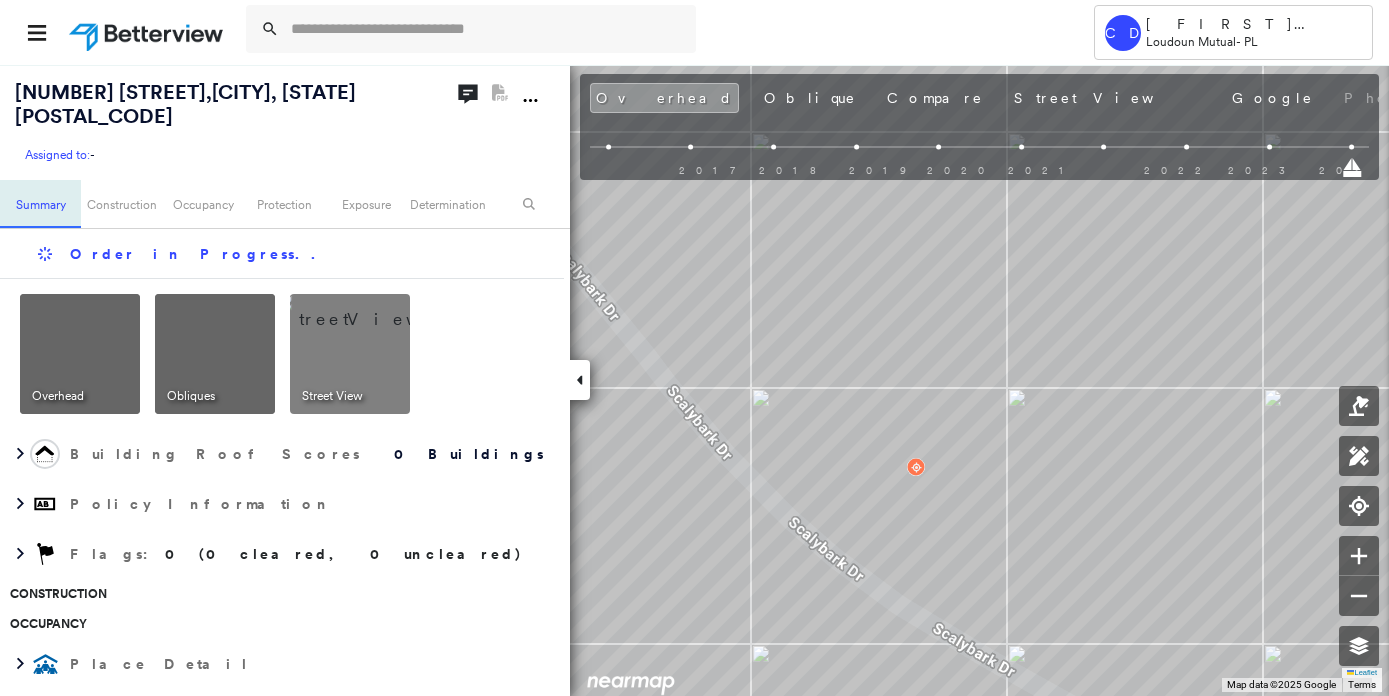 click on "Summary" at bounding box center [40, 204] 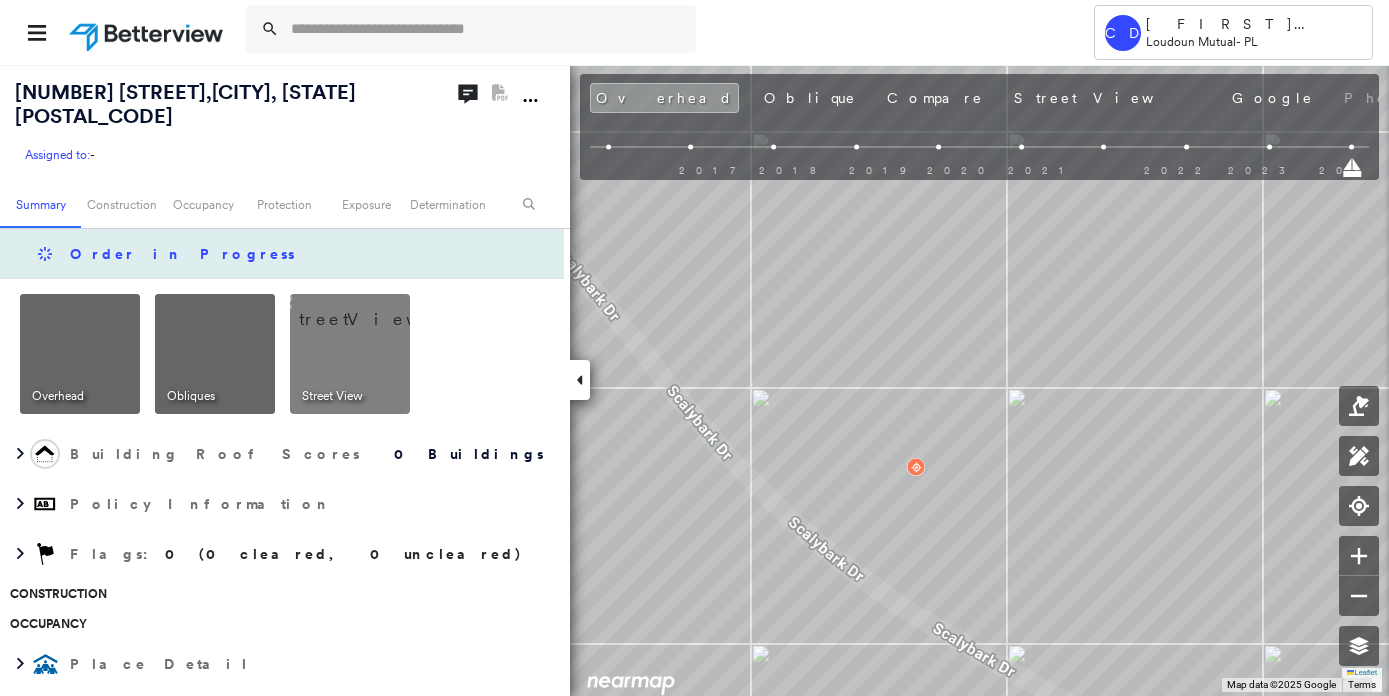 click 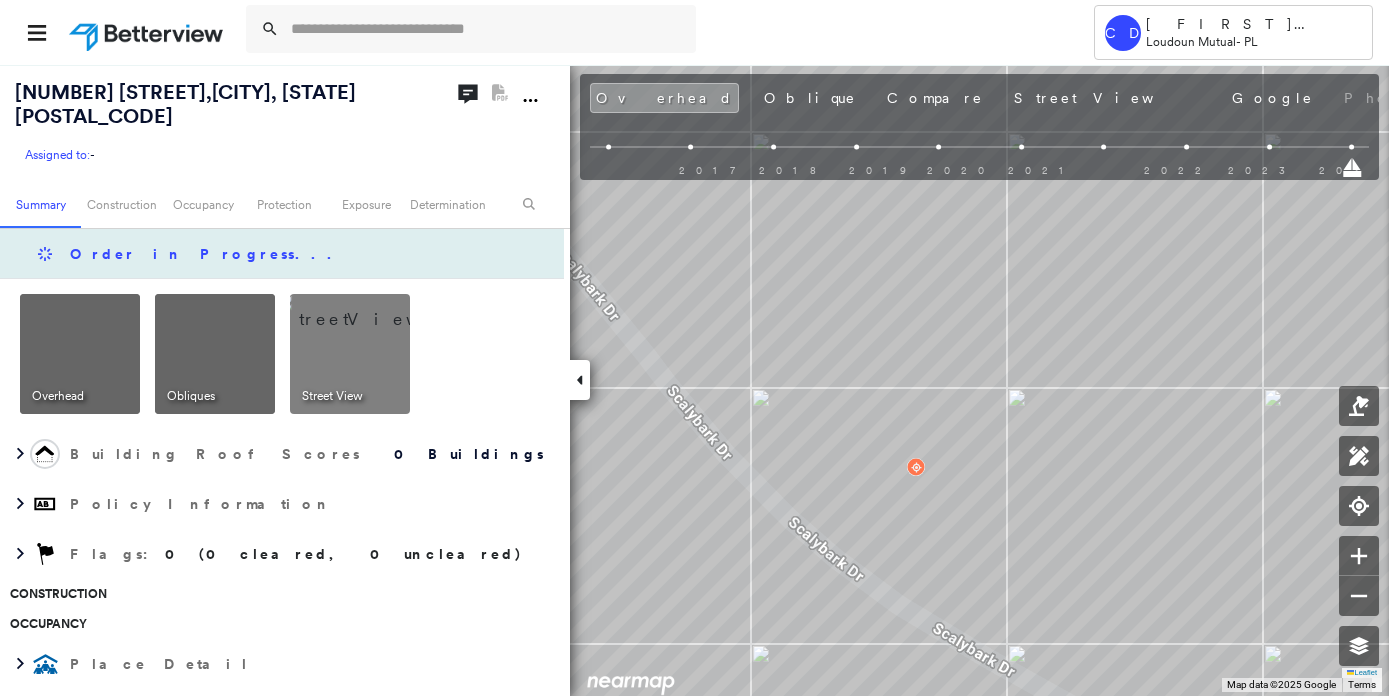 click on "Order in Progress ..." at bounding box center (282, 254) 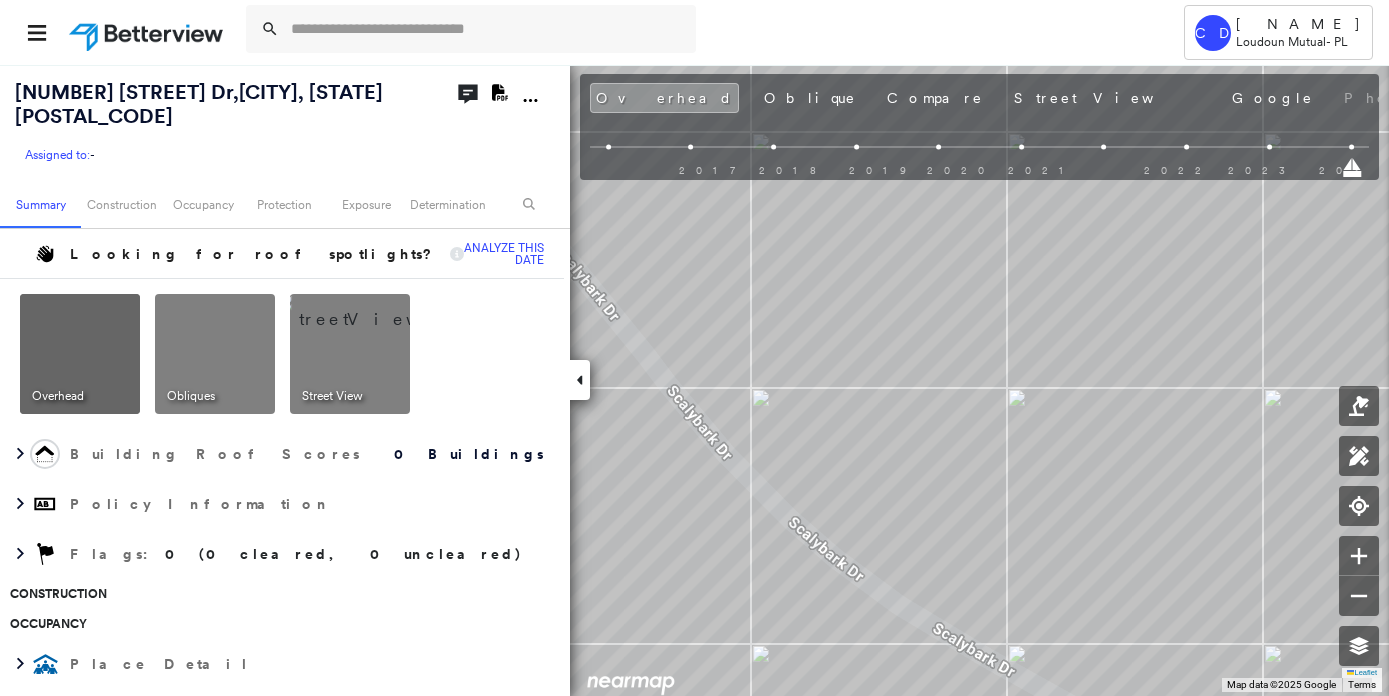 scroll, scrollTop: 0, scrollLeft: 0, axis: both 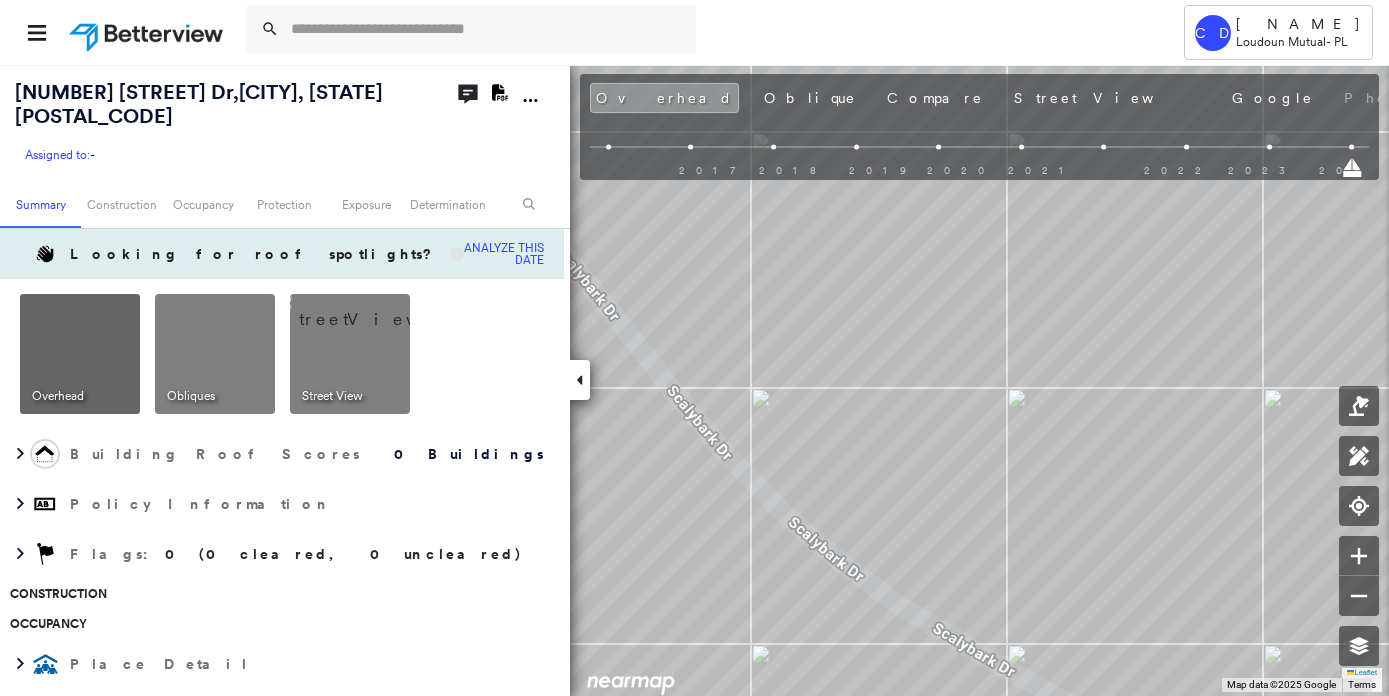 click on "Analyze this date" at bounding box center [504, 254] 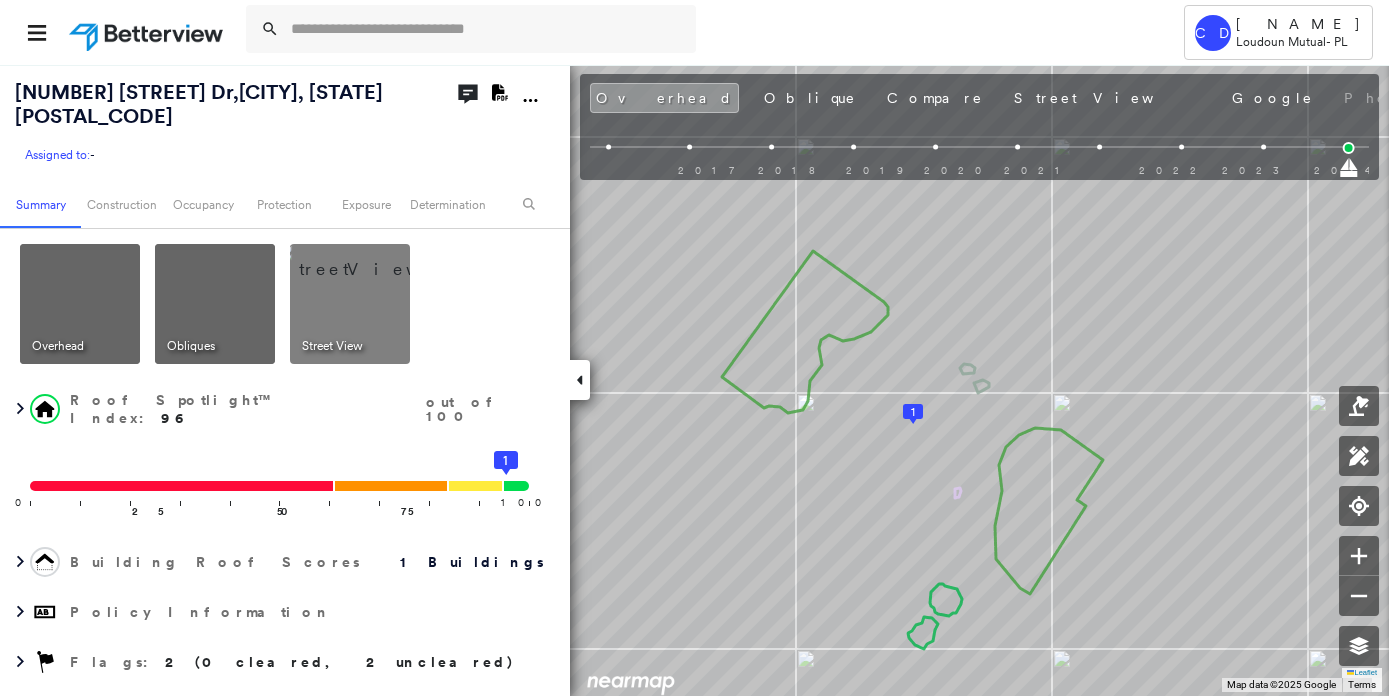 click at bounding box center (530, 100) 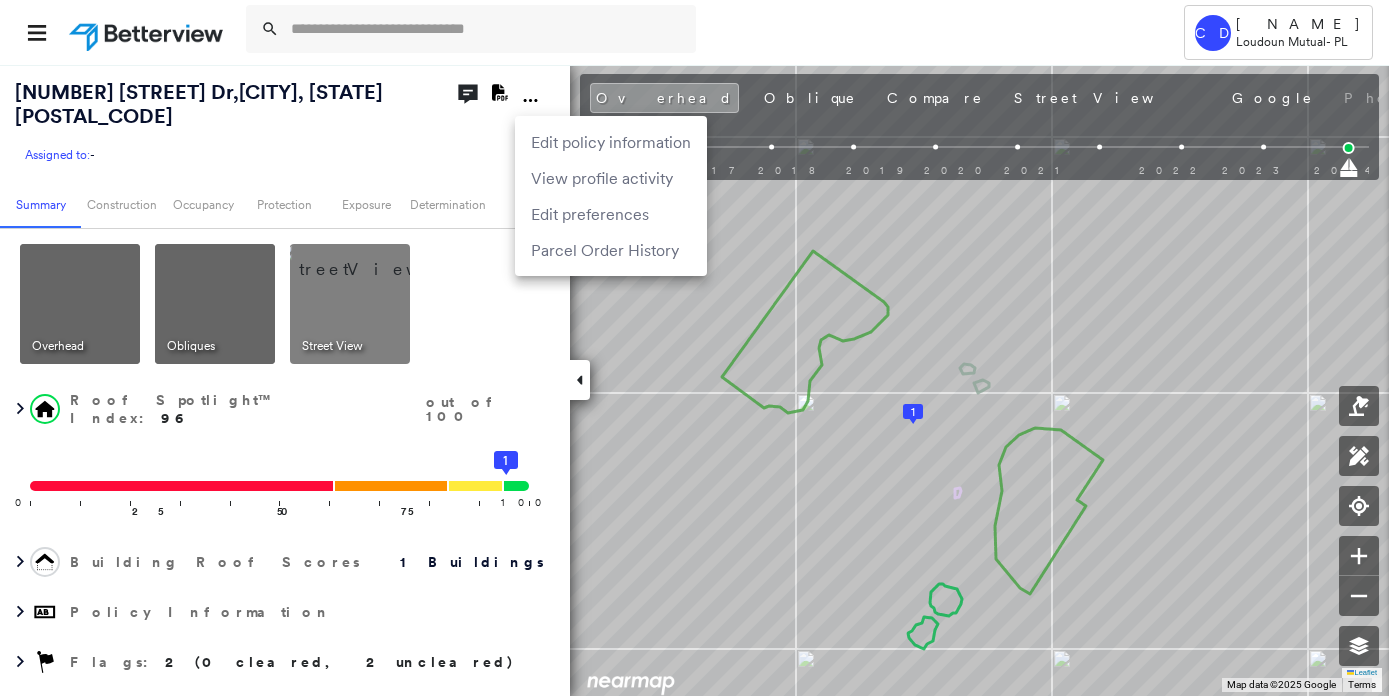 click on "Edit policy information" at bounding box center [611, 142] 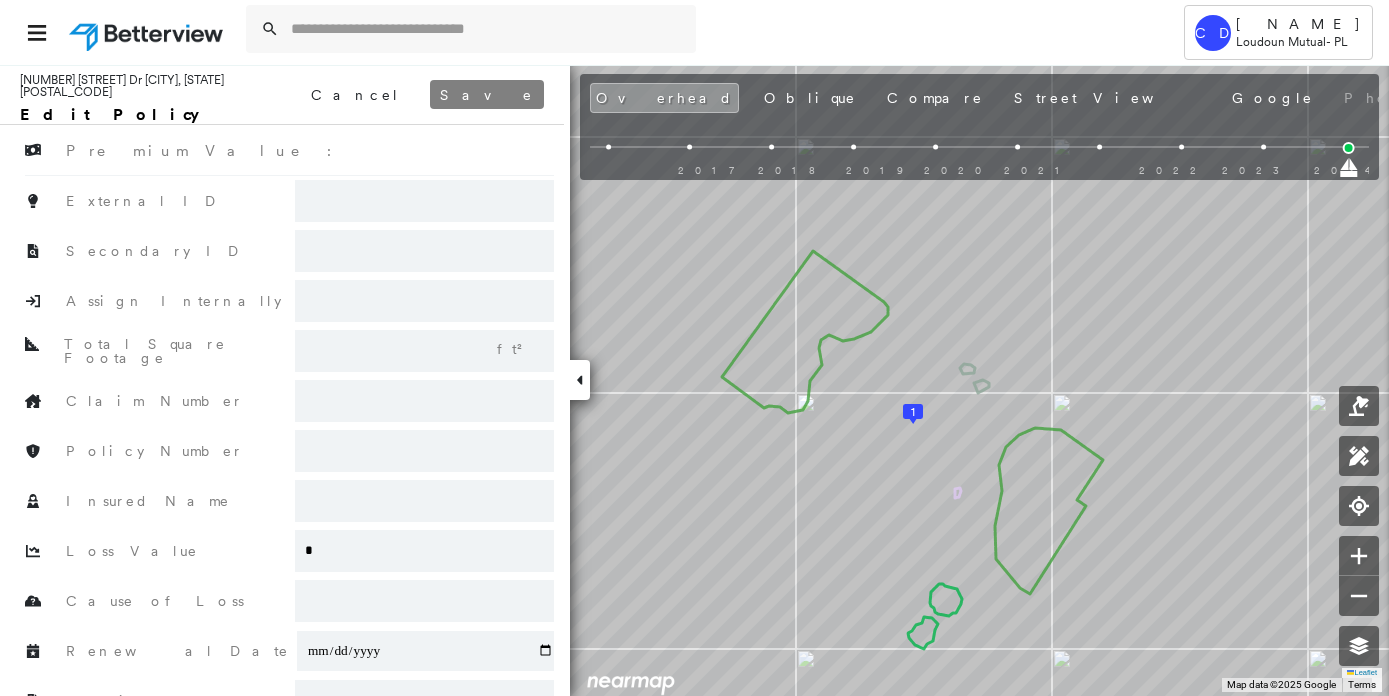 click at bounding box center [424, 451] 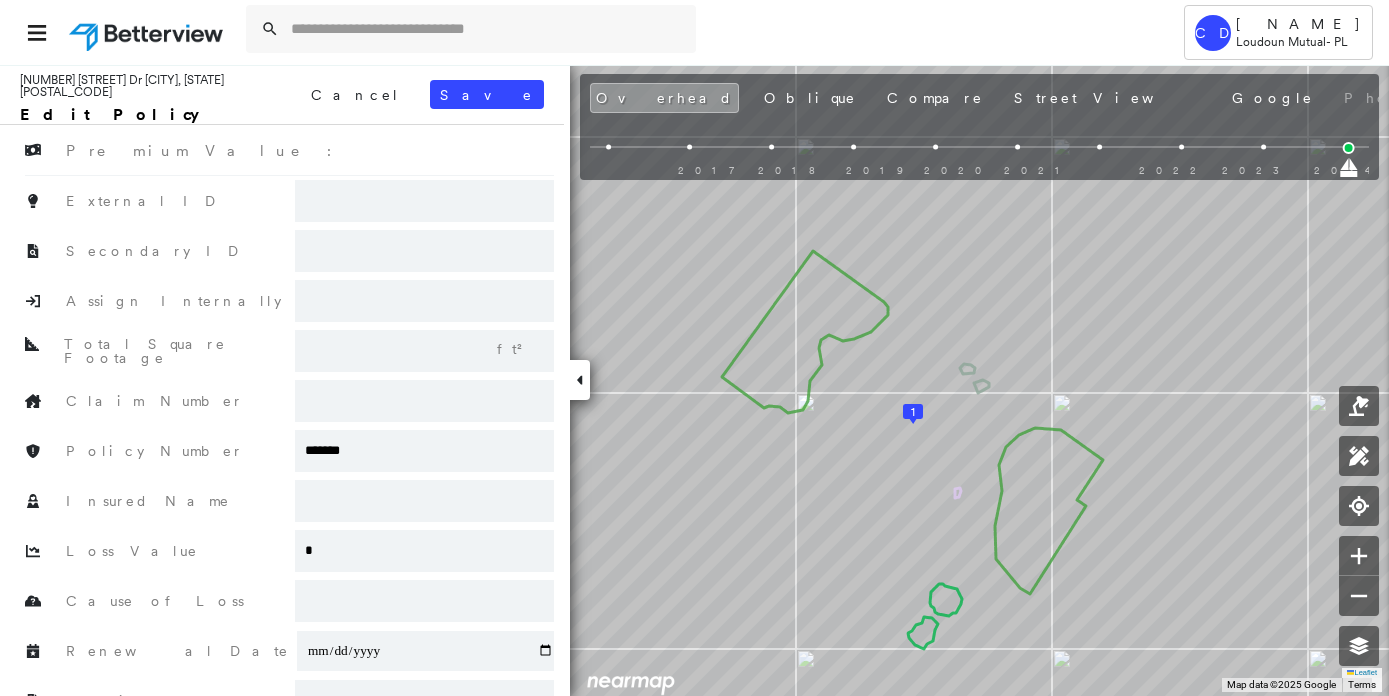 type on "*******" 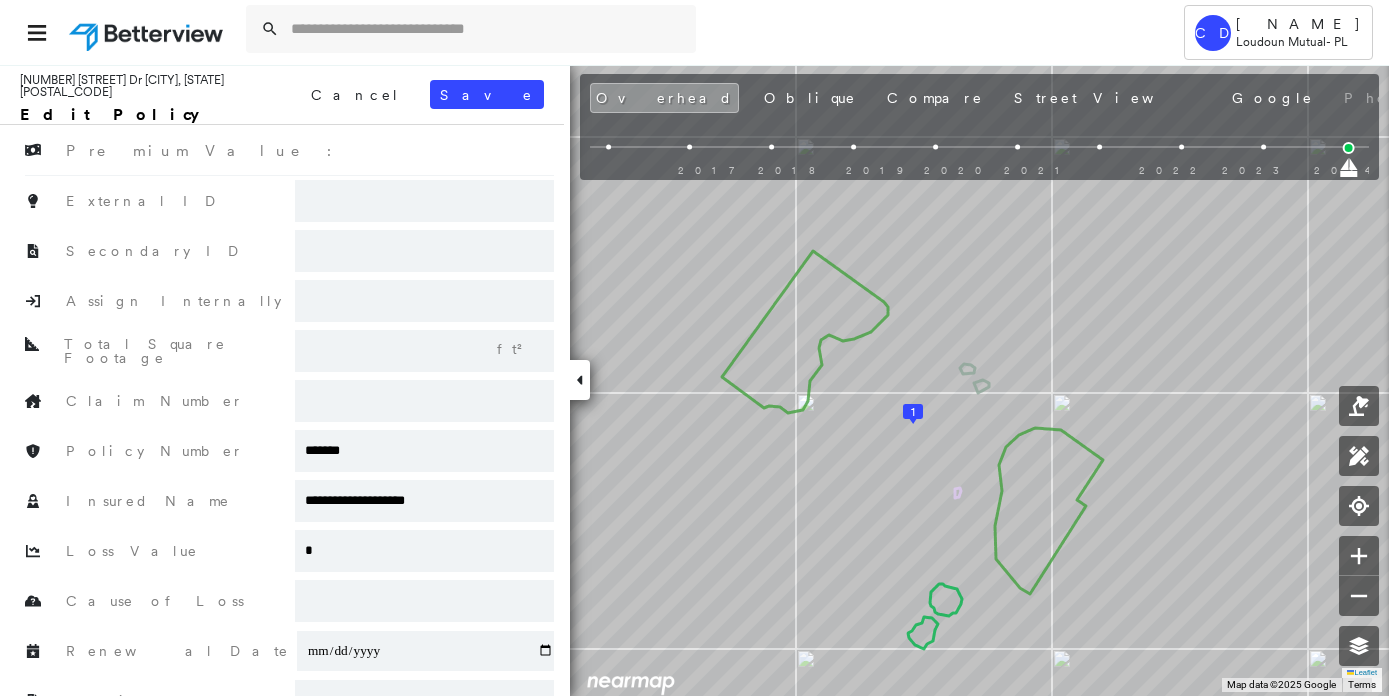 type on "**********" 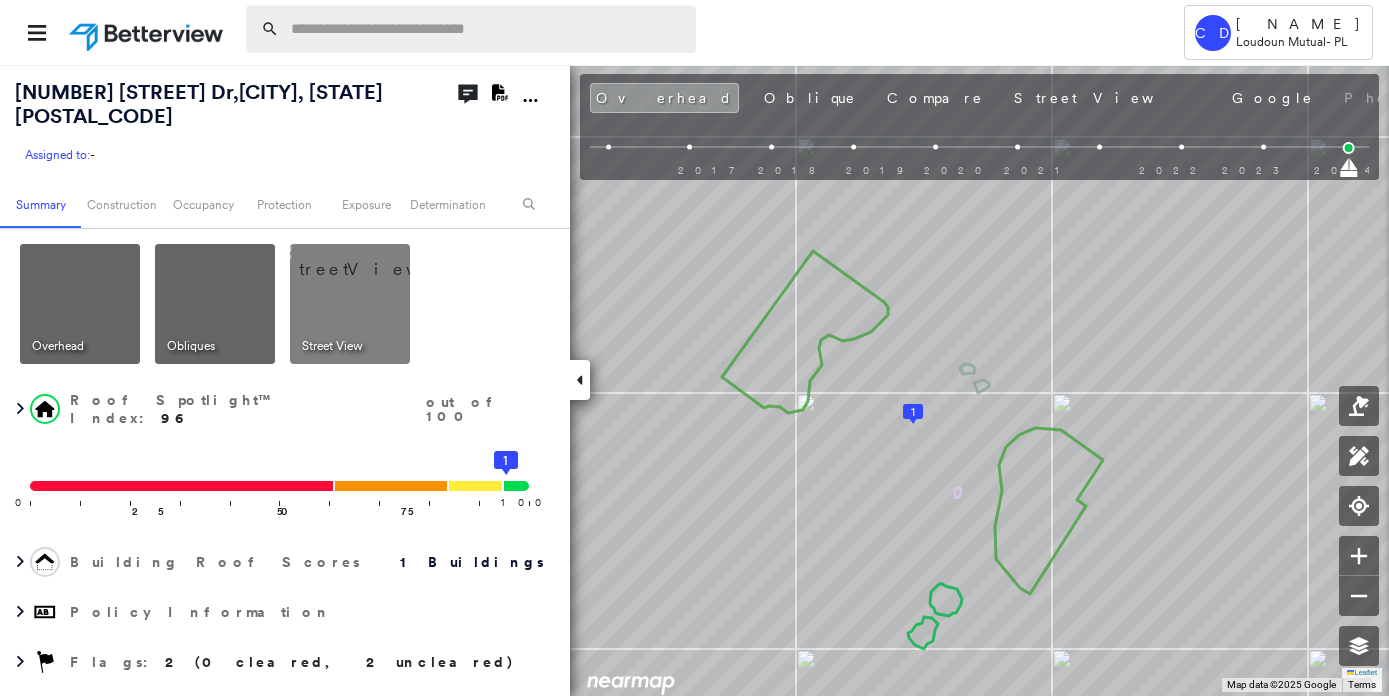 click at bounding box center (487, 29) 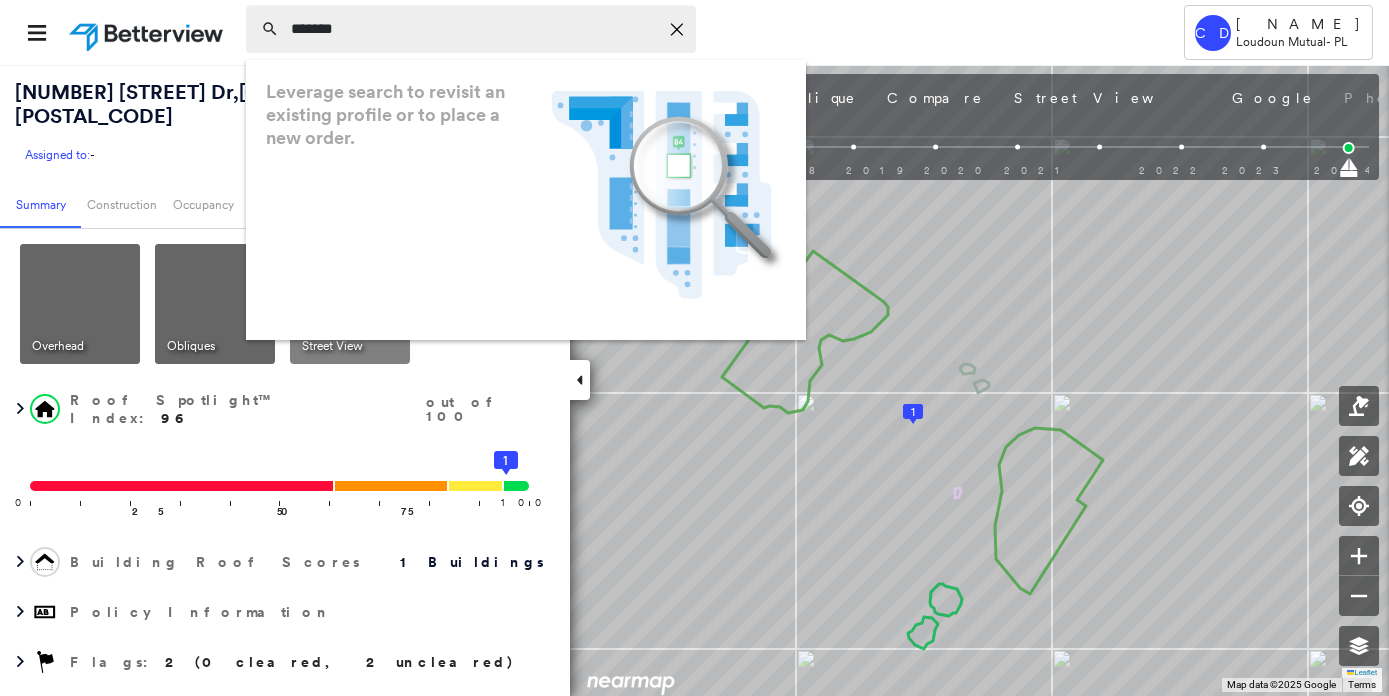 type on "*******" 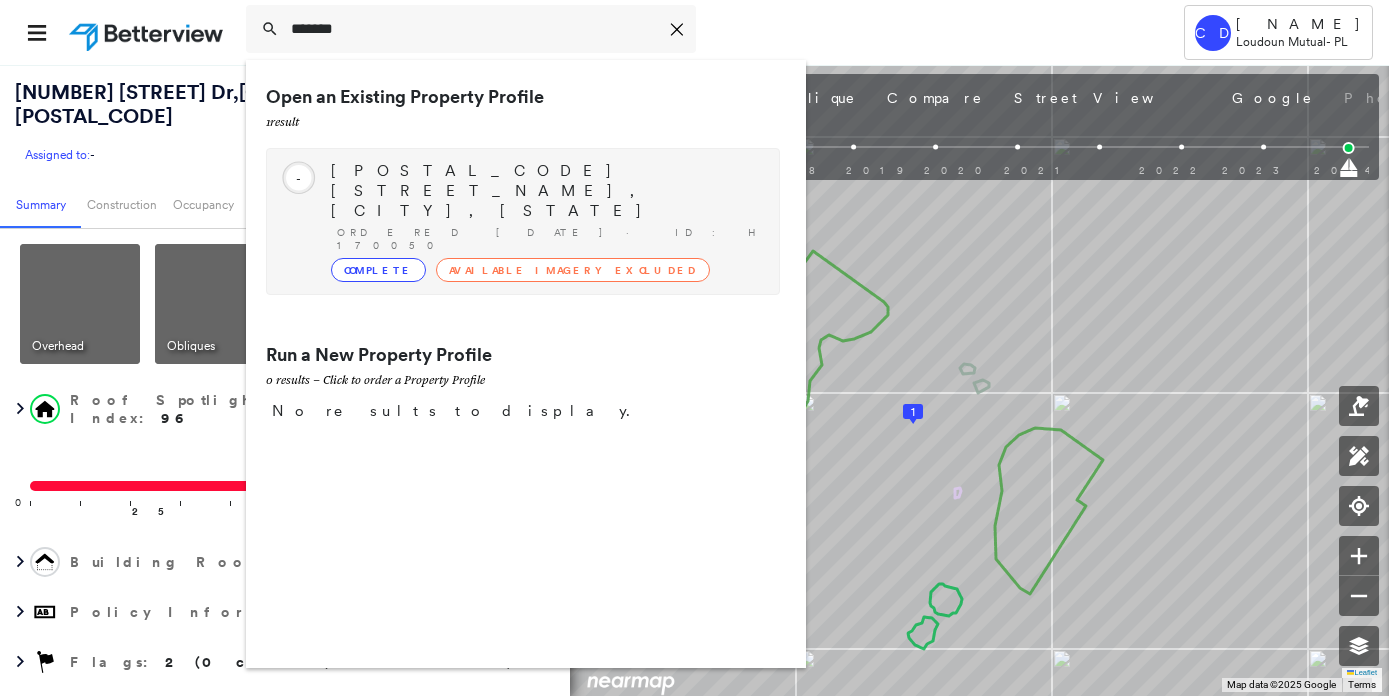 click on "[POSTAL_CODE] [STREET_NAME], [CITY], [STATE]" at bounding box center [545, 191] 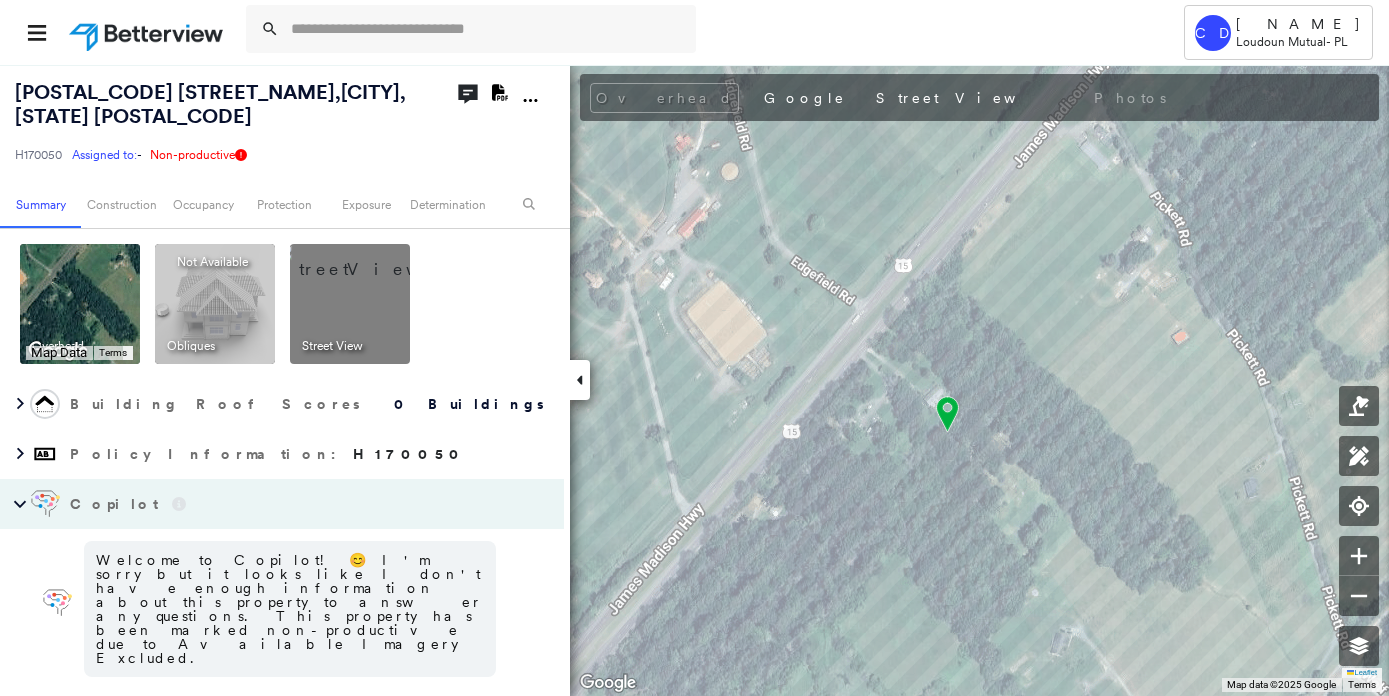 click at bounding box center (374, 259) 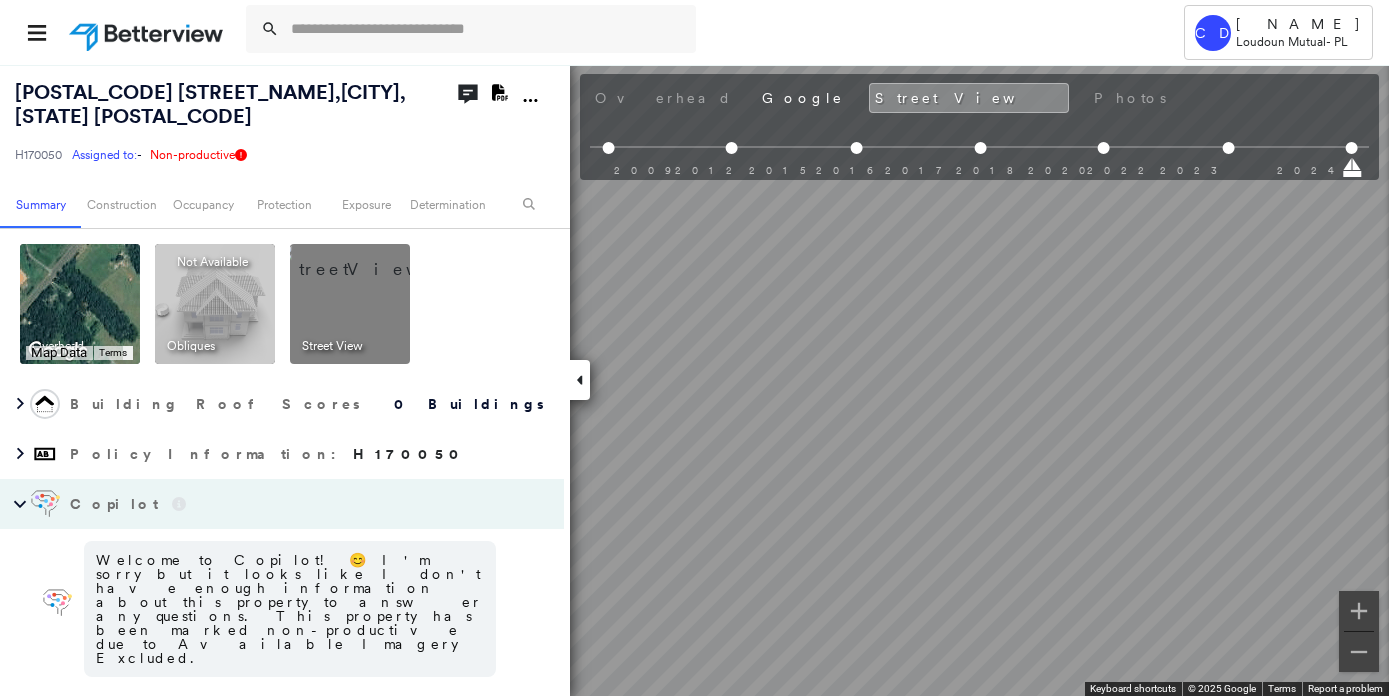 scroll, scrollTop: 0, scrollLeft: 377, axis: horizontal 